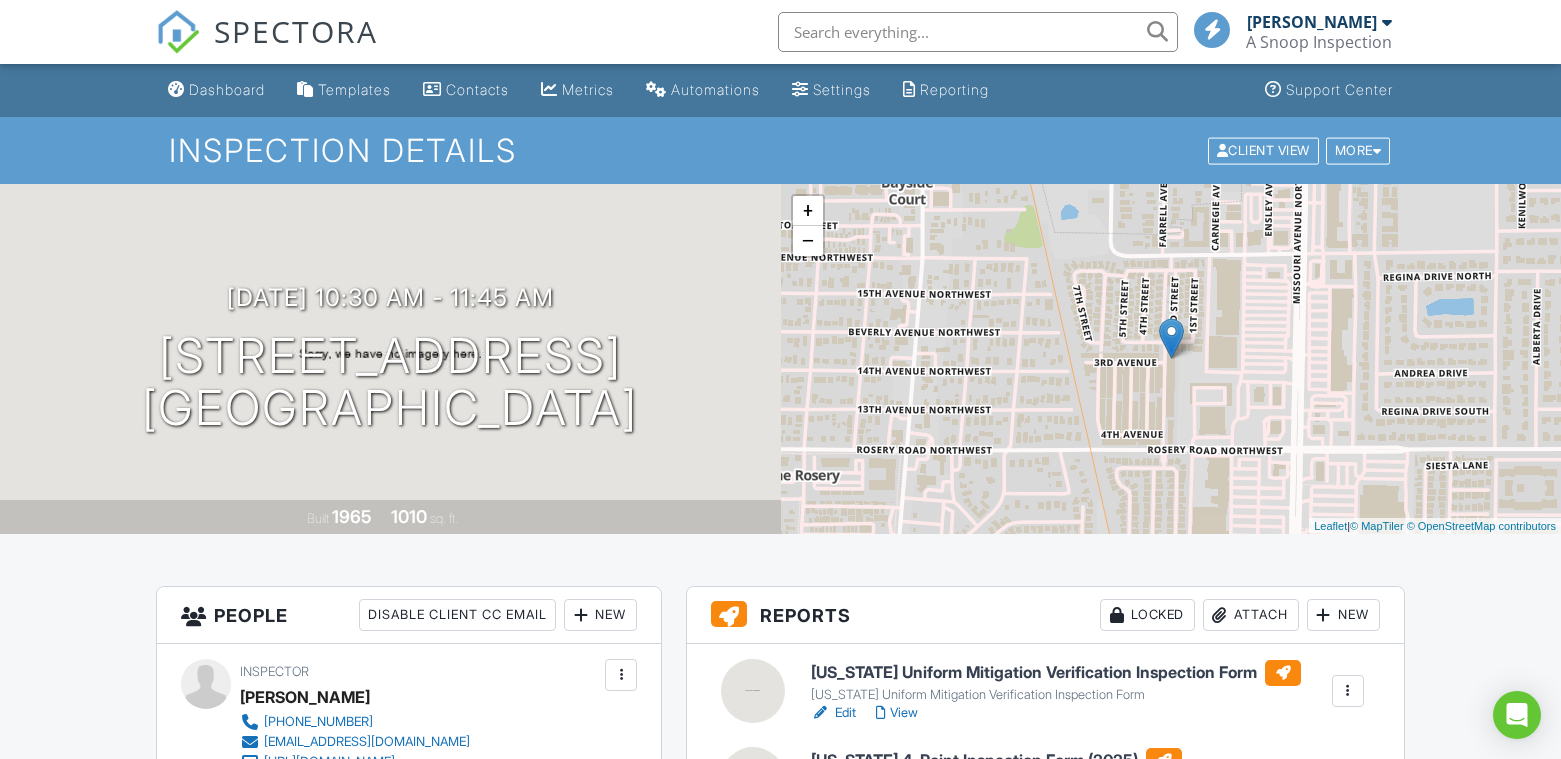 scroll, scrollTop: 249, scrollLeft: 0, axis: vertical 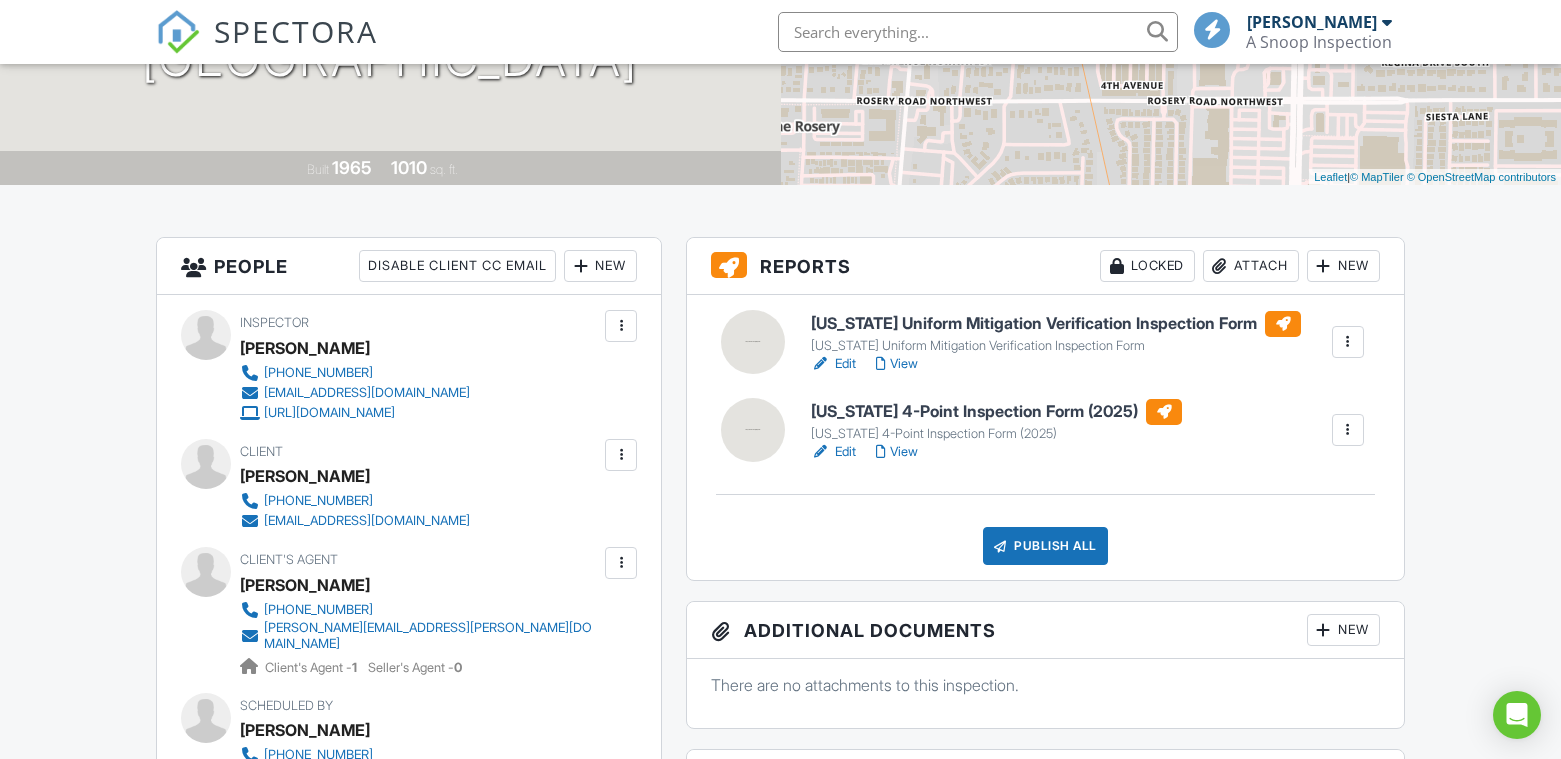 click at bounding box center (1348, 342) 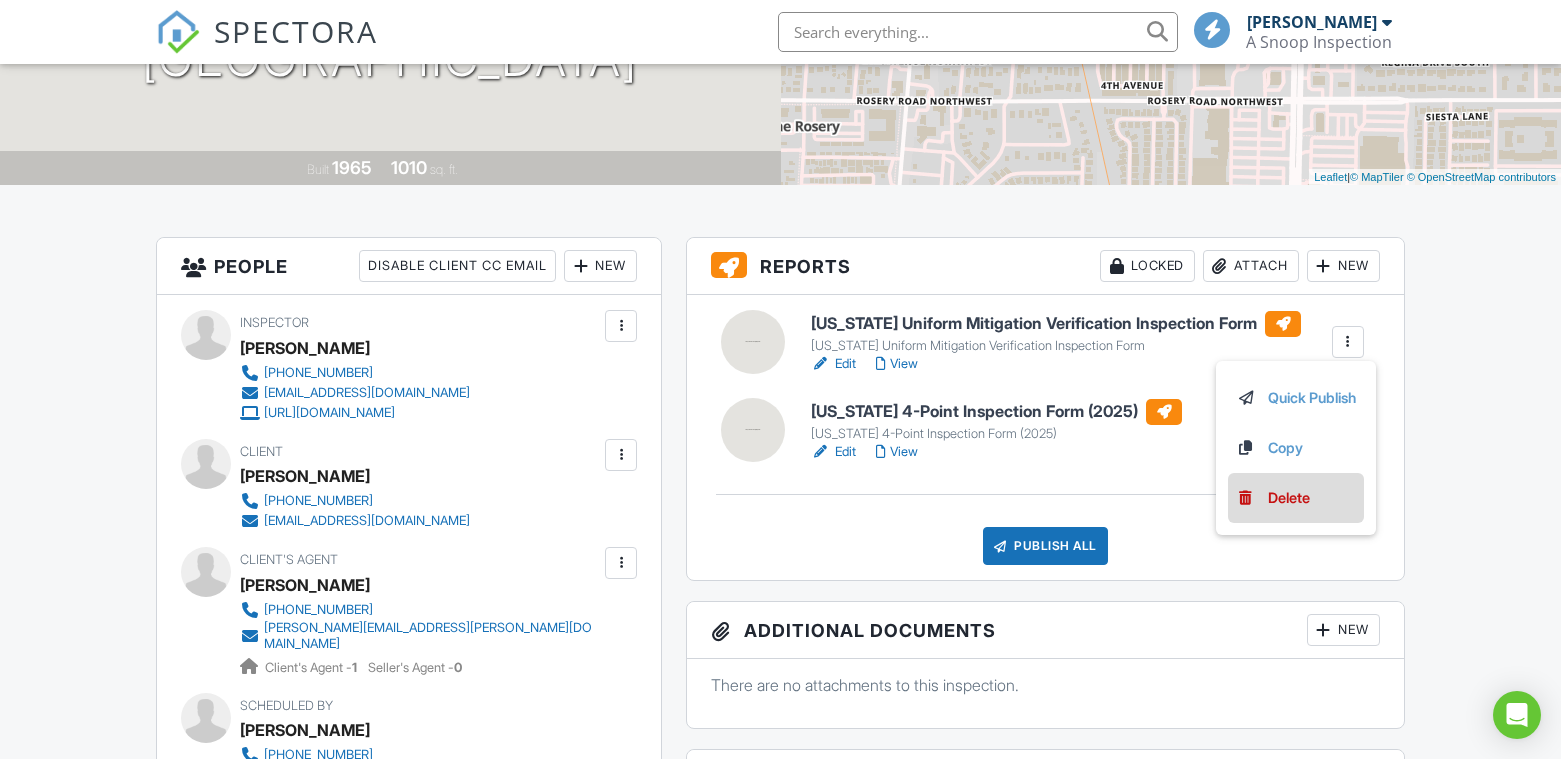 click on "Delete" at bounding box center (1289, 498) 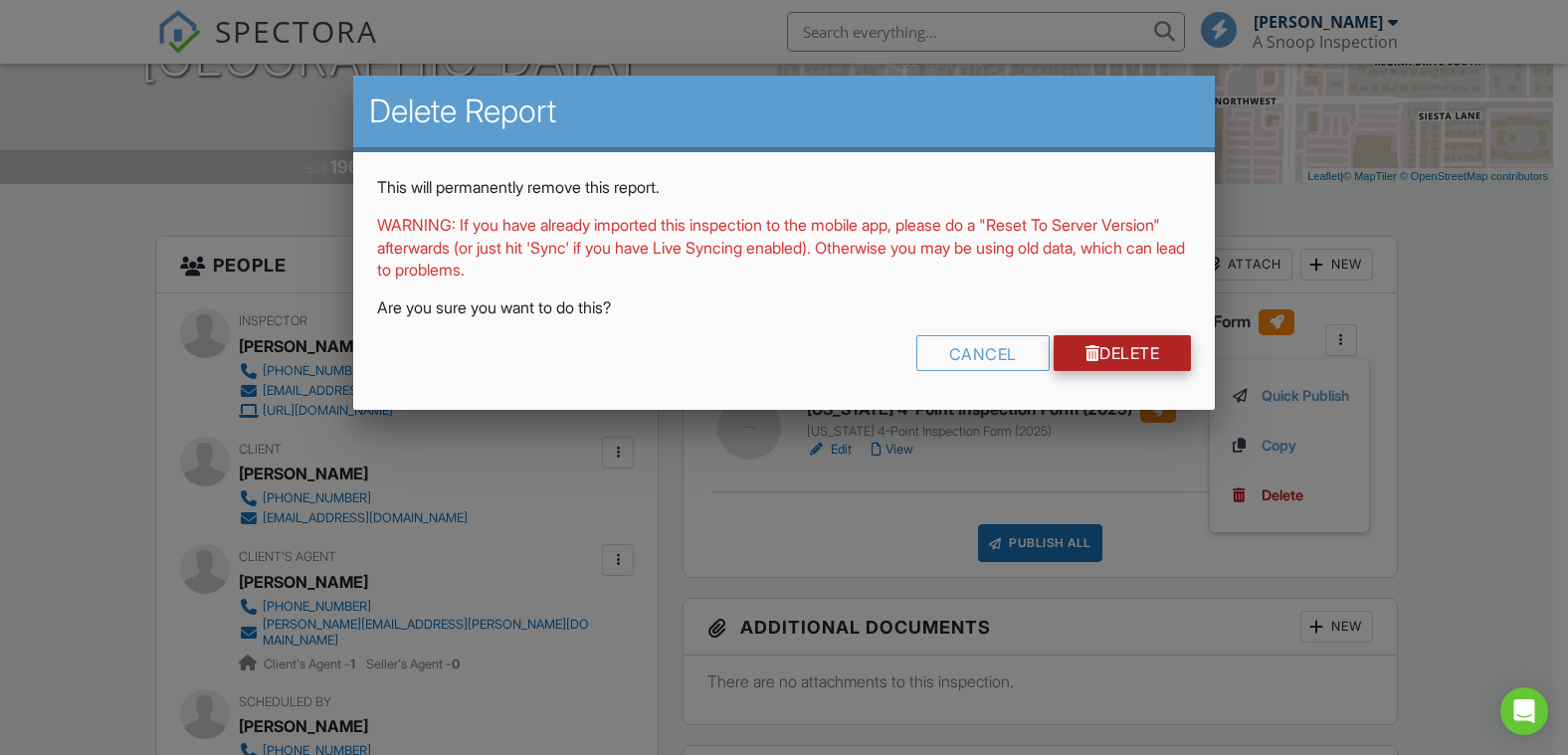 click on "Delete" at bounding box center [1122, 353] 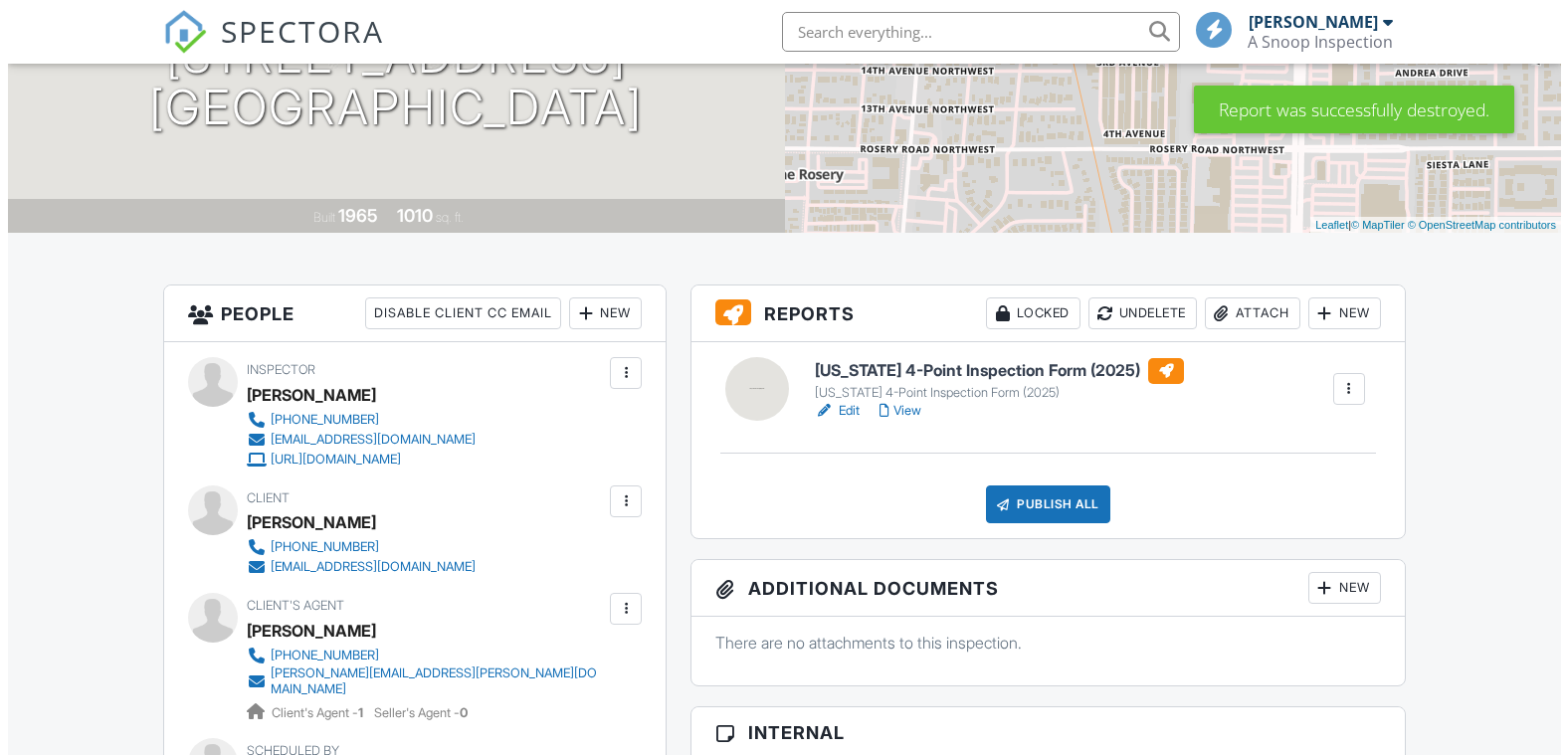 scroll, scrollTop: 298, scrollLeft: 0, axis: vertical 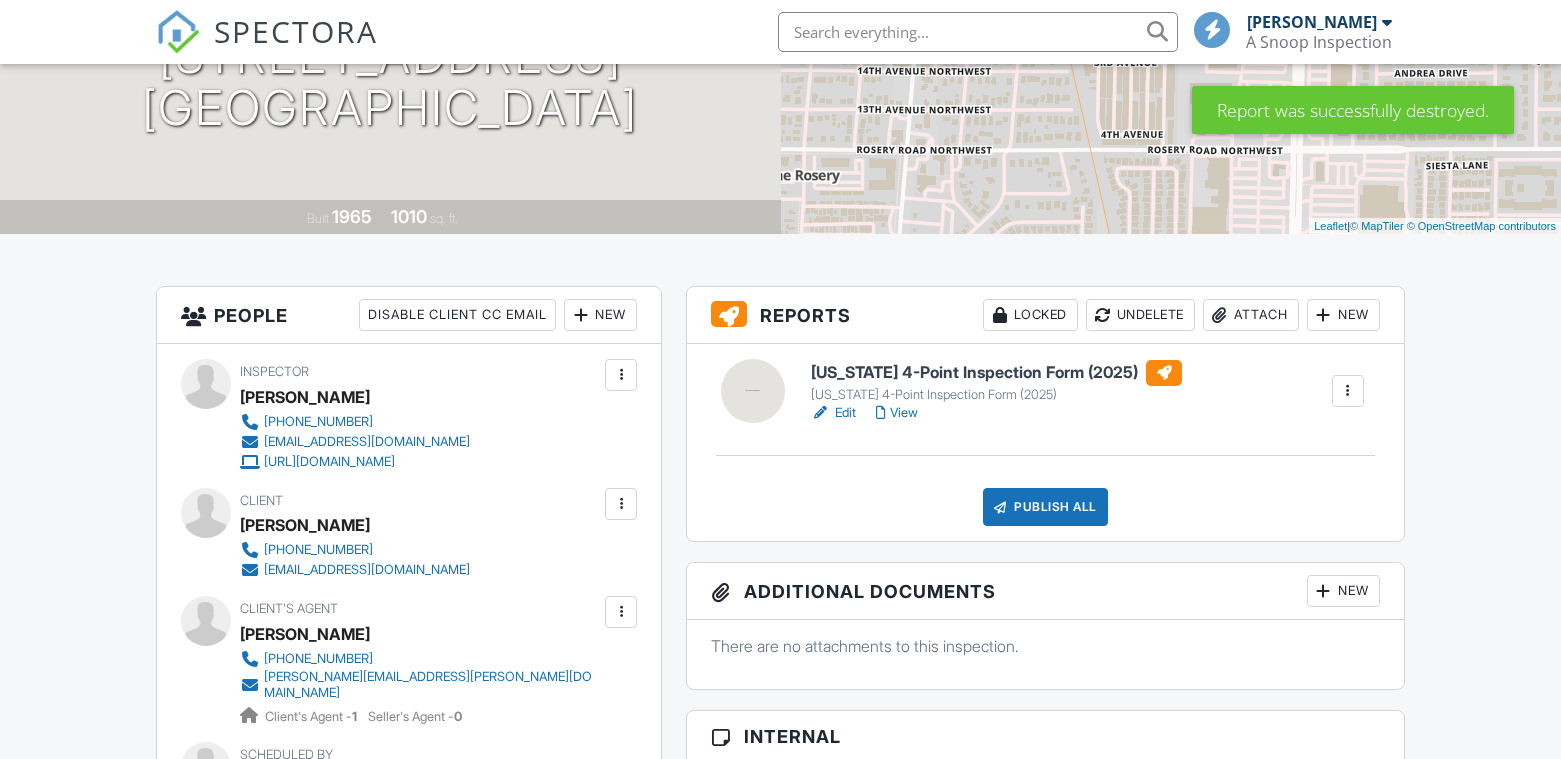 click at bounding box center (1348, 391) 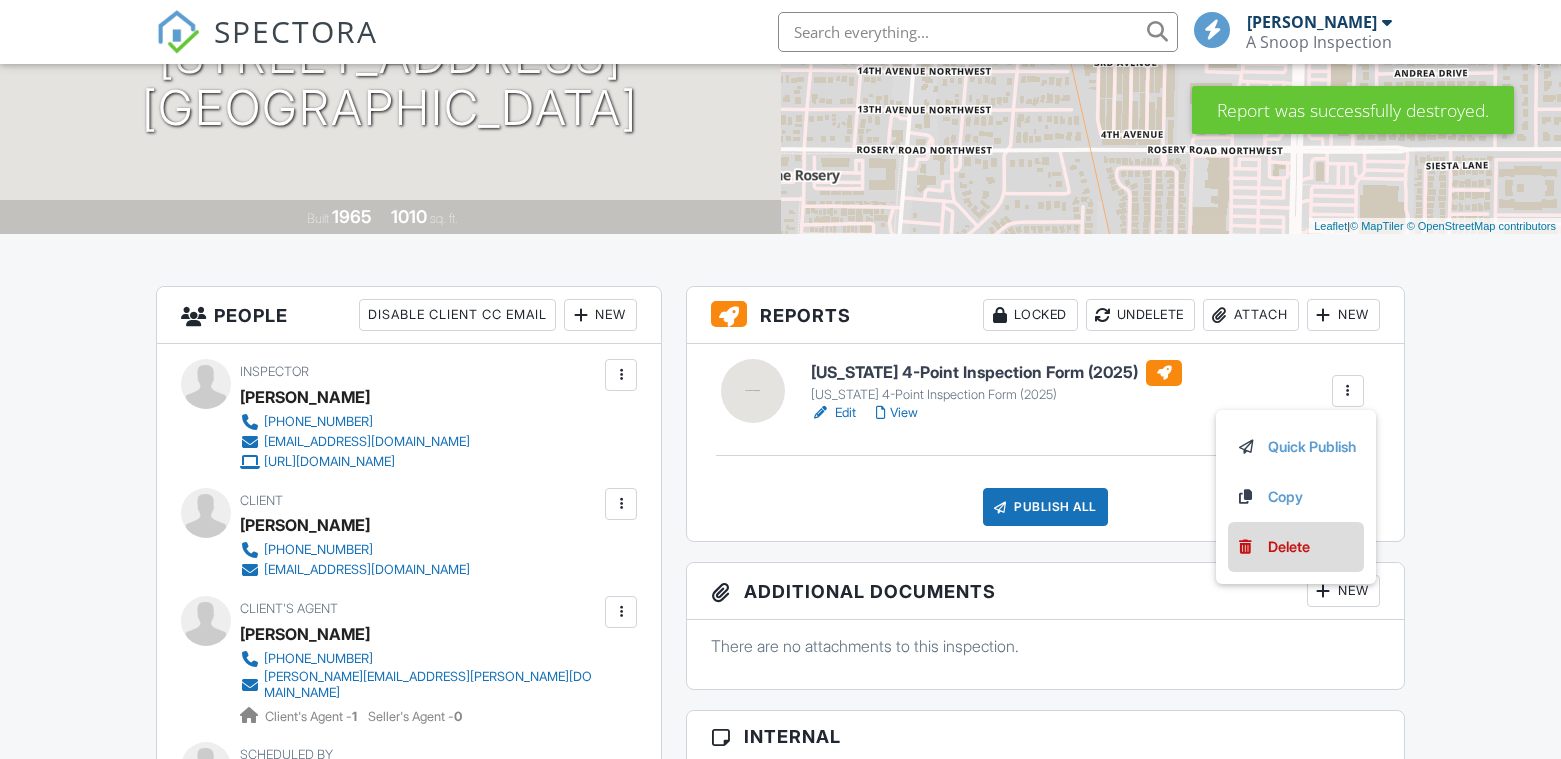 click on "Delete" at bounding box center (1289, 547) 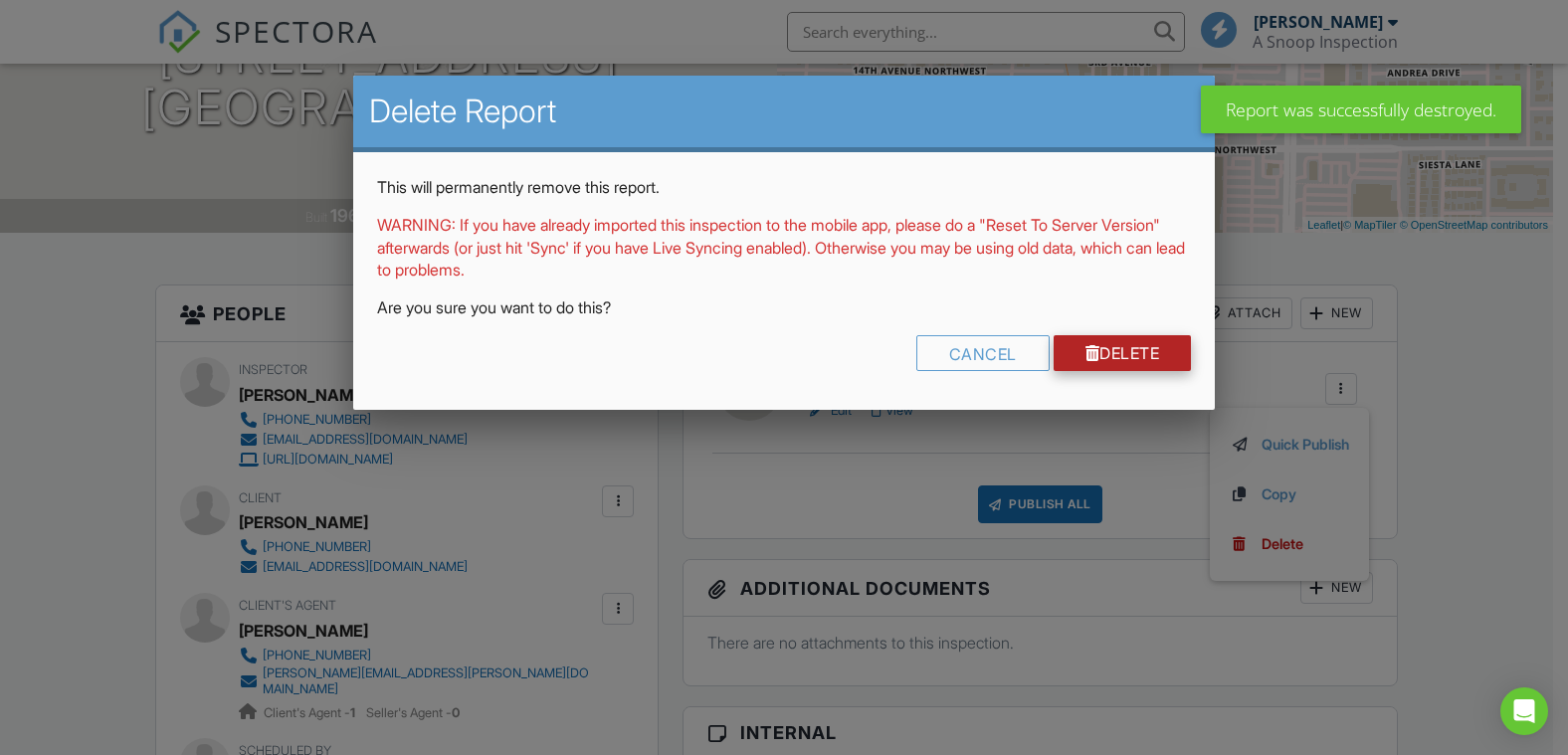 click on "Delete" at bounding box center (1122, 353) 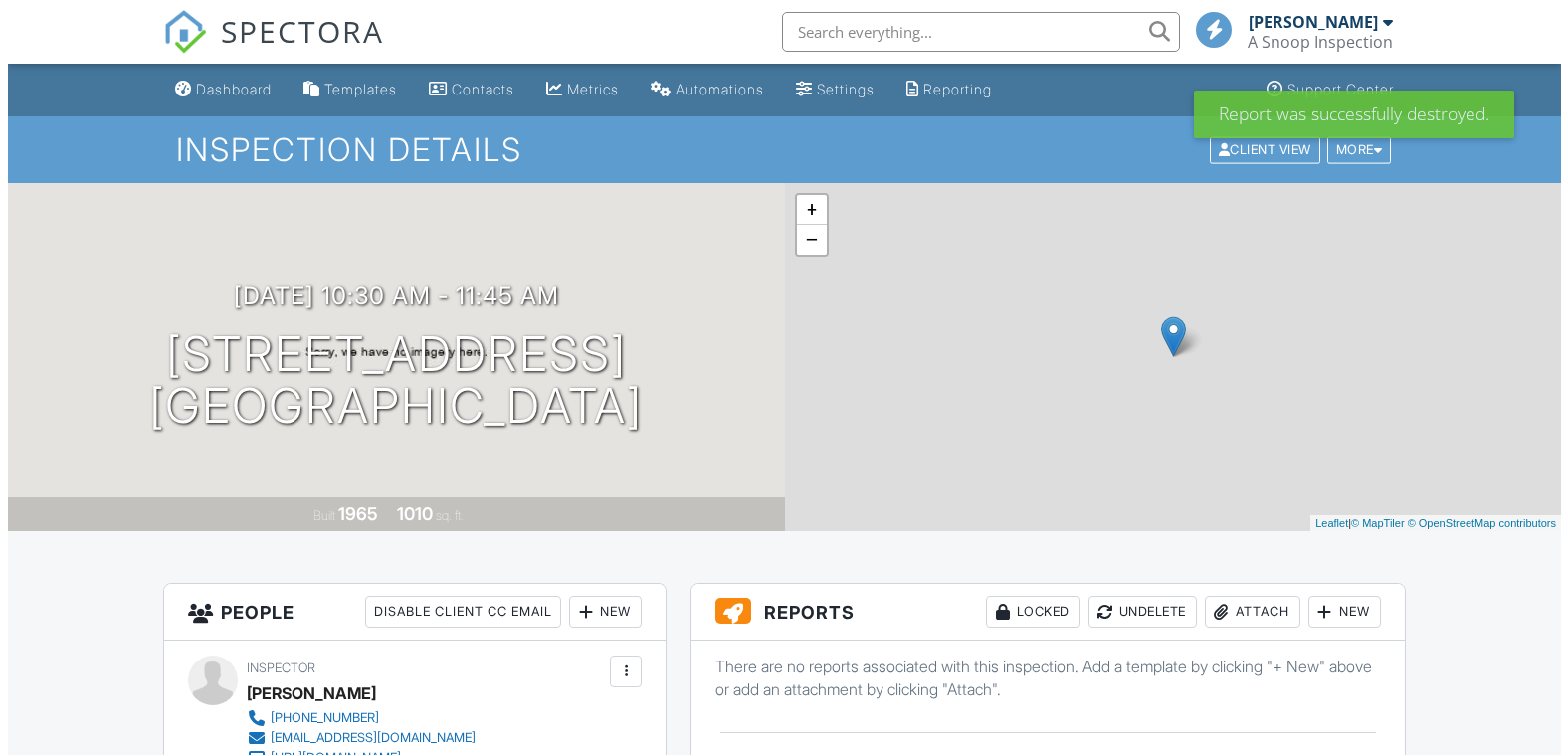 scroll, scrollTop: 0, scrollLeft: 0, axis: both 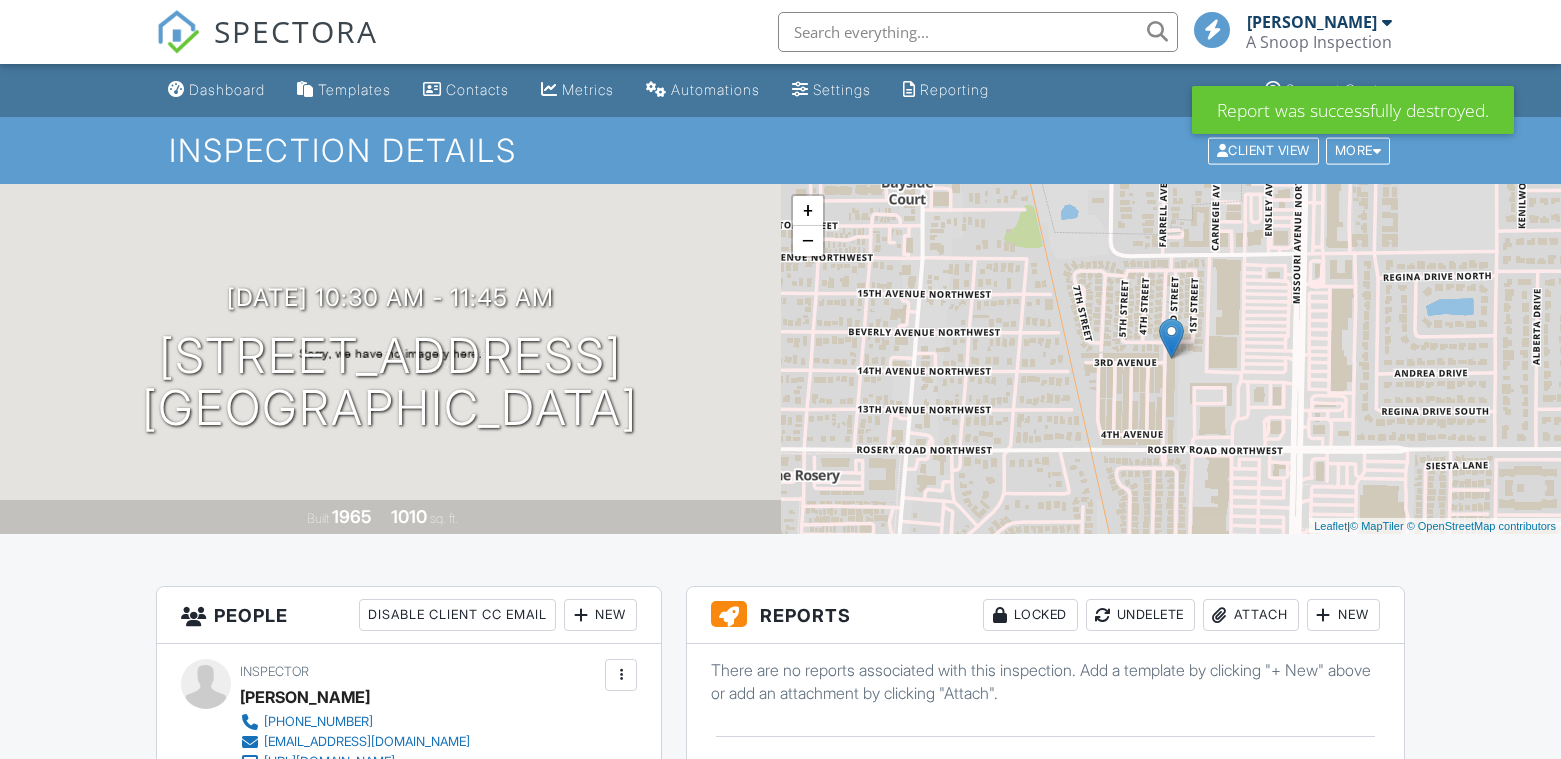 click on "New" at bounding box center (1343, 615) 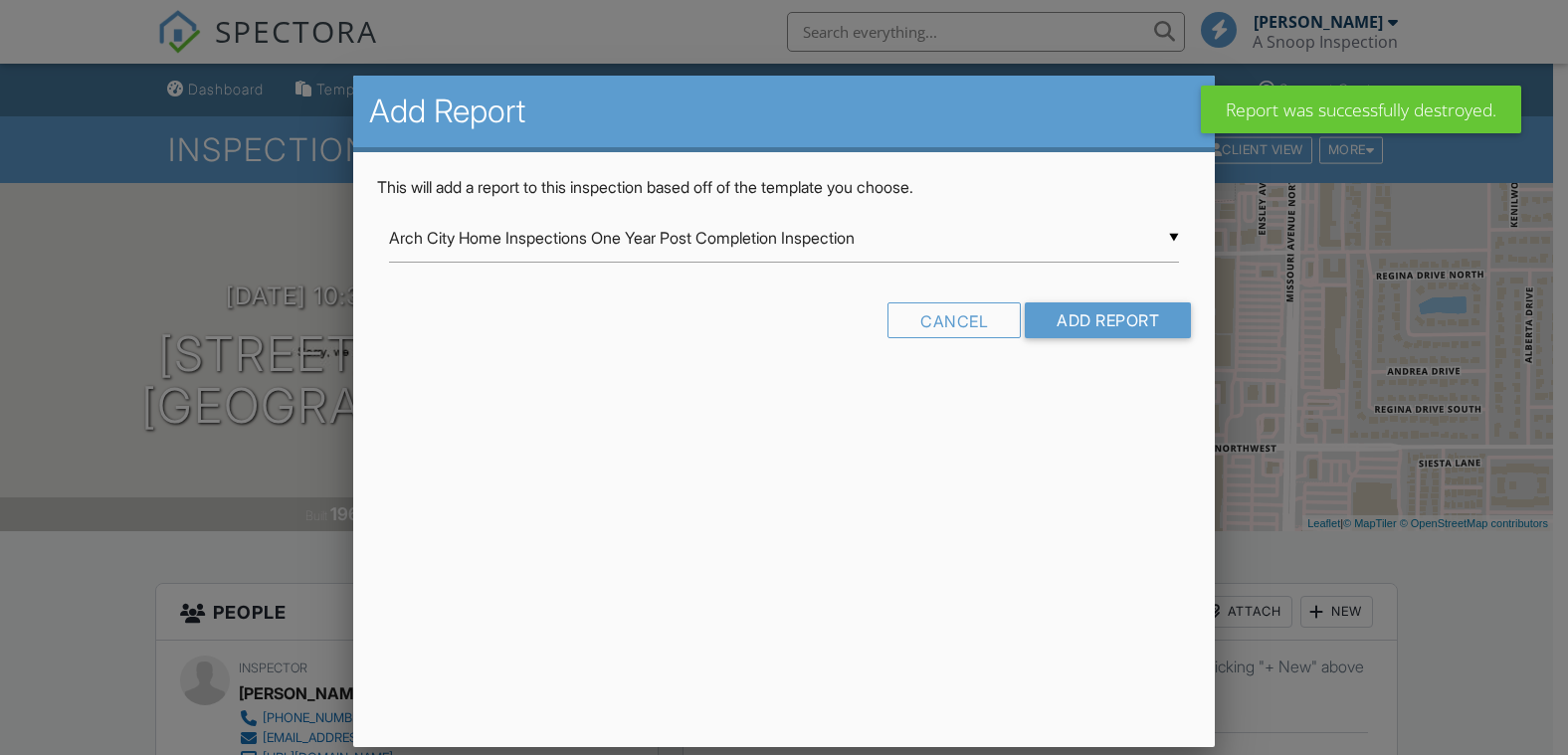 click on "▼ Arch City Home Inspections One Year Post Completion Inspection  Arch City Home Inspections One Year Post Completion Inspection Basic Template - [DATE] [PERSON_NAME] Template for Home Inspections Guardian Home Inspections Residential Home Inspection  Manufactured Home Inspection Manufactured Home Inspection Move - Out Assessment -Version [DATE] Move - Out Assessment -Version [DATE] Platinum Plus Inspections Apartment Inspection Report Rental Minimum standards Inspection Report  Residential Property Inspection Residential Template Room By Room Condo Inspection  Room By Room Home Maintenance Inspection Room-by-Room Residential Template Room-by-Room Residential Template [DATE] SFR Template [DATE]  SFR Template [DATE]  from A Snoop Inspection ([PERSON_NAME] revised ) from A Snoop Inspection  Superior Inspections Residential Sewer Scope Templet  Swimming Pool and Spa Template Mold Inspection Mold Inspection Mold Remediation Protocol [US_STATE] 4-Point Inspection Form (2025)" at bounding box center (784, 238) 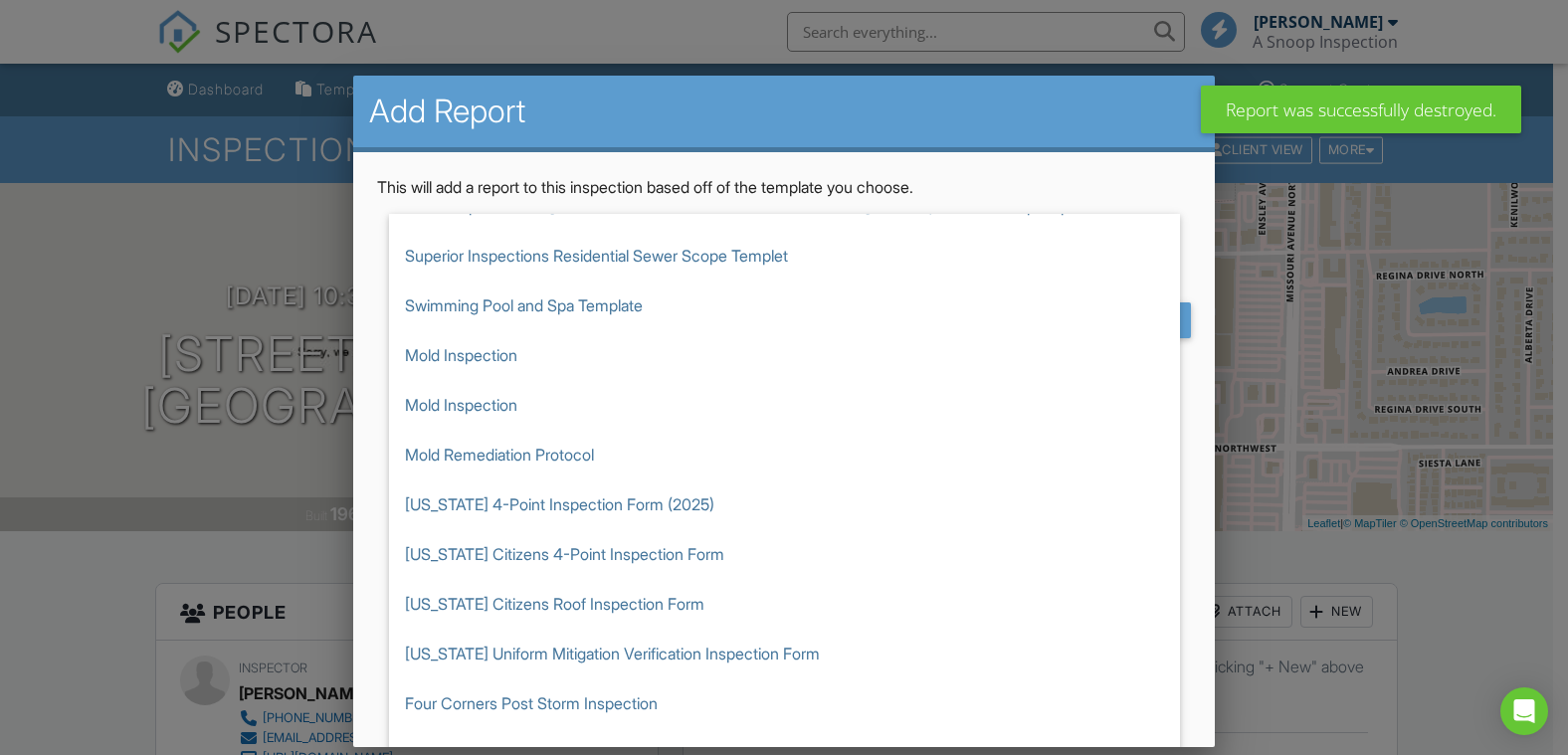 scroll, scrollTop: 901, scrollLeft: 0, axis: vertical 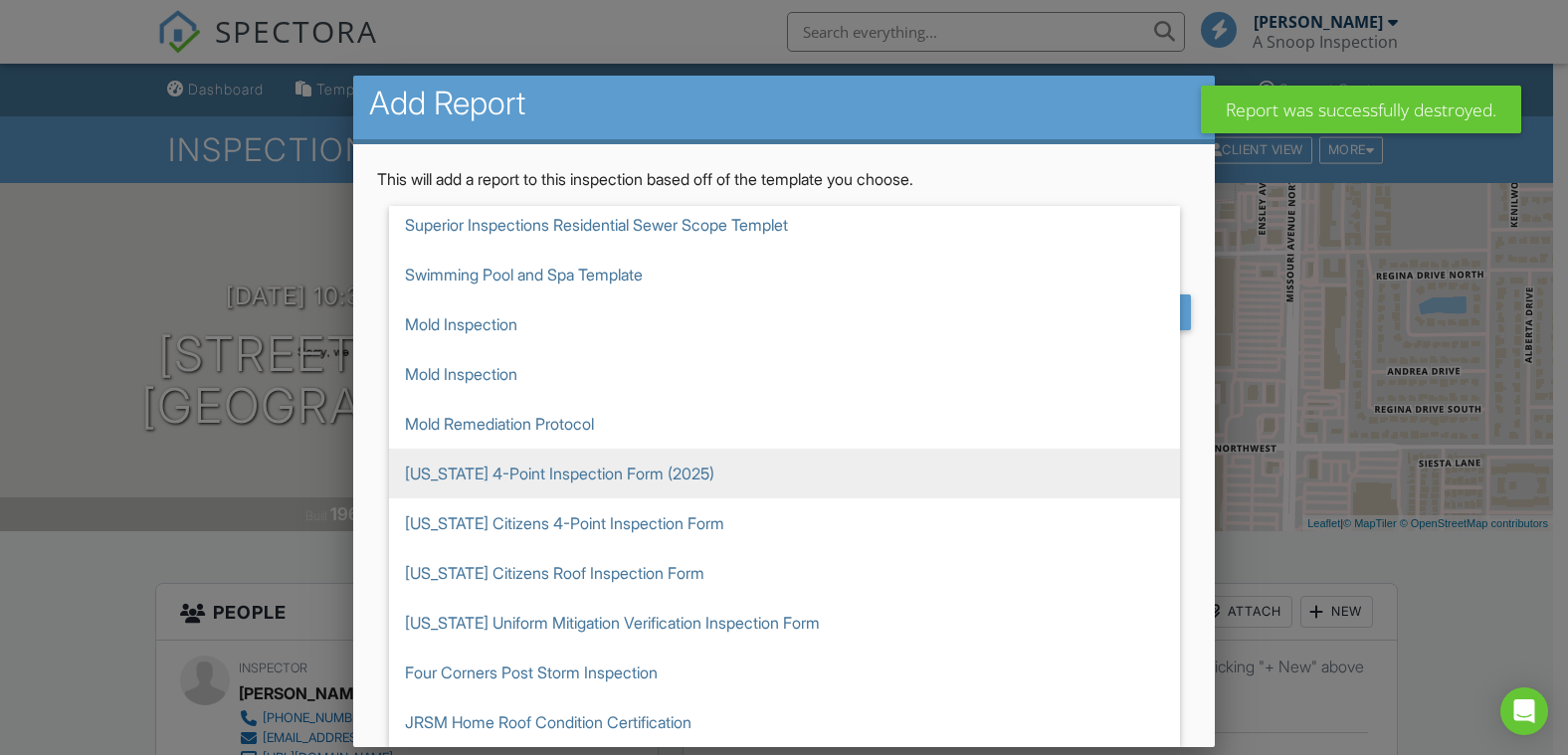 click on "[US_STATE] 4-Point Inspection Form (2025)" at bounding box center (784, 473) 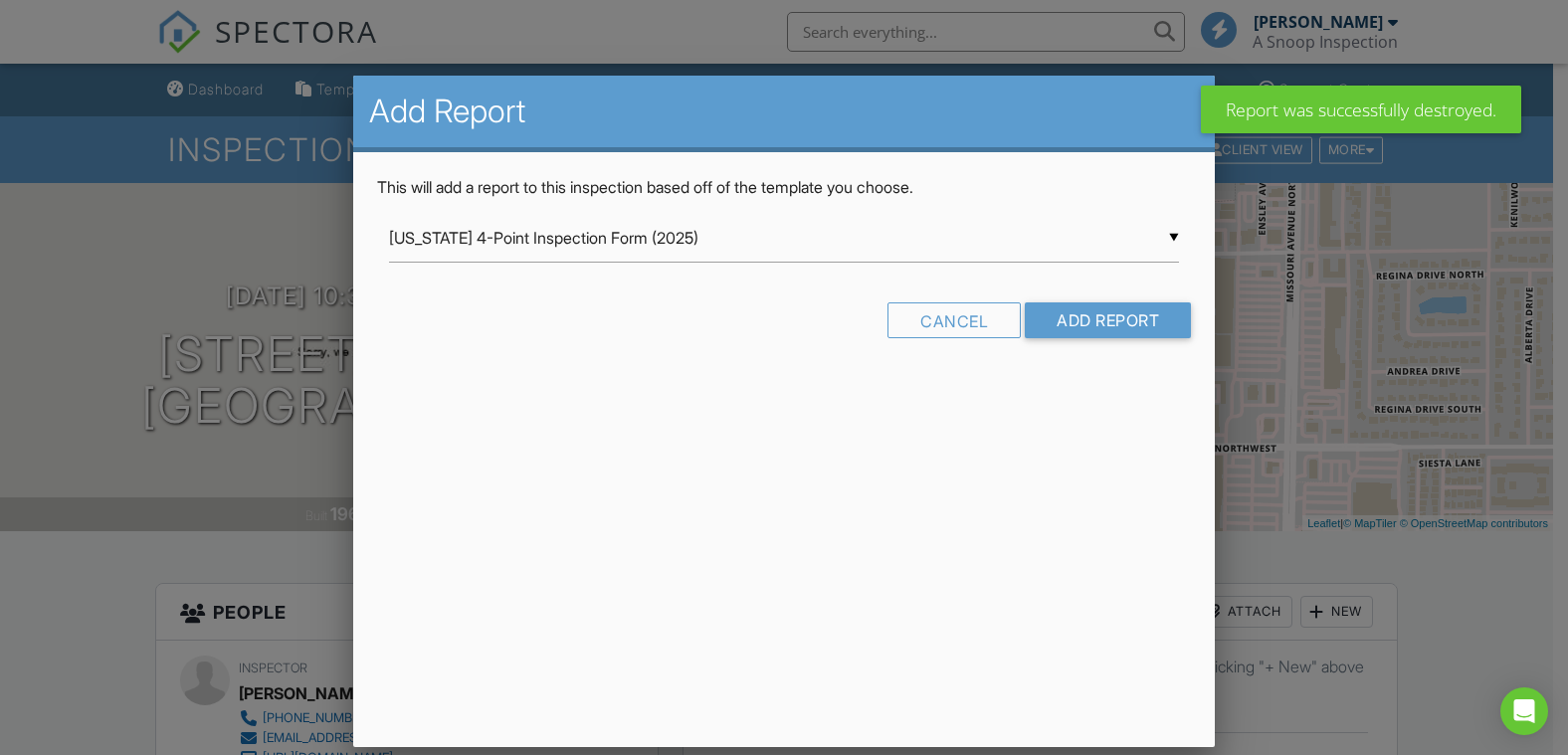 scroll, scrollTop: 0, scrollLeft: 0, axis: both 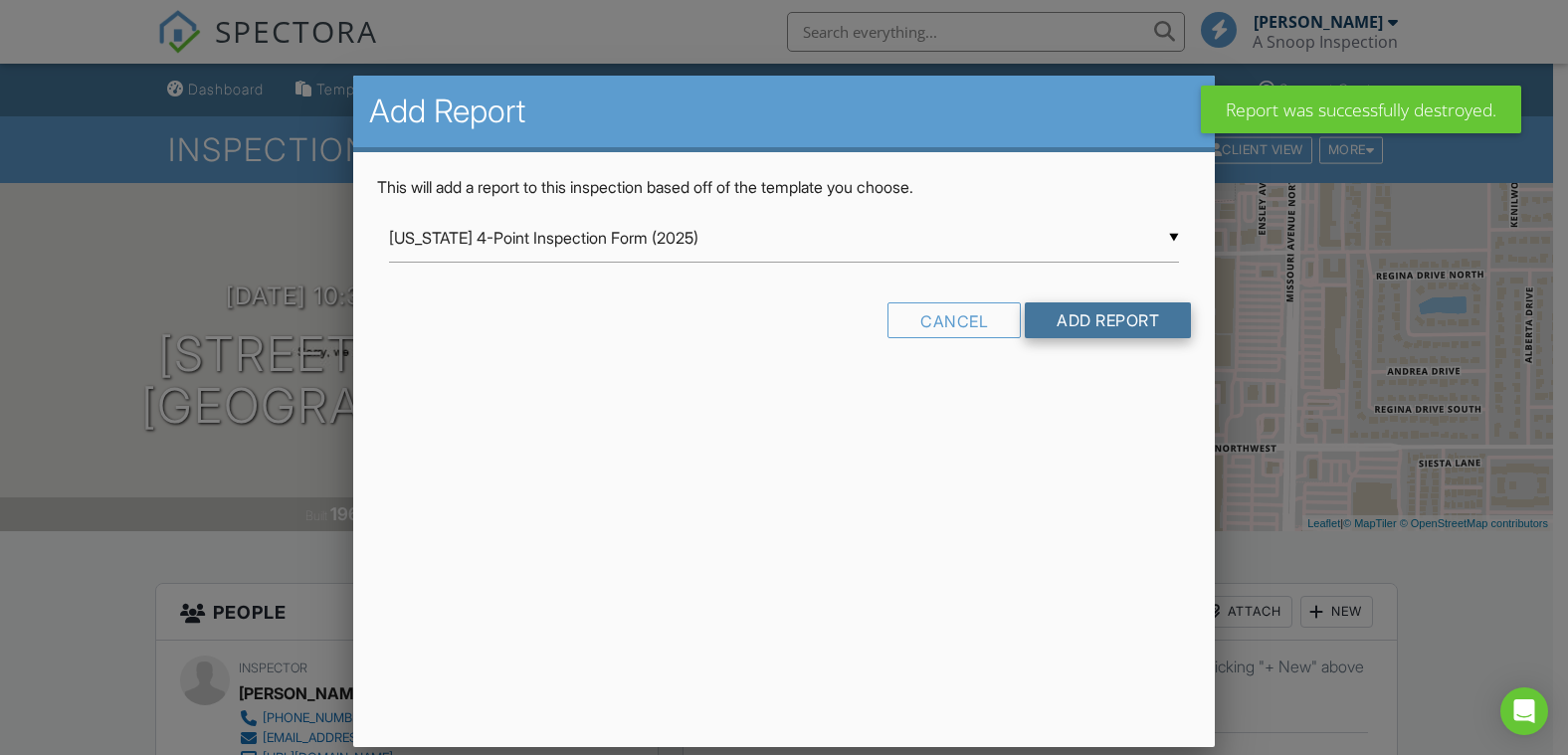 click on "Add Report" at bounding box center (1107, 320) 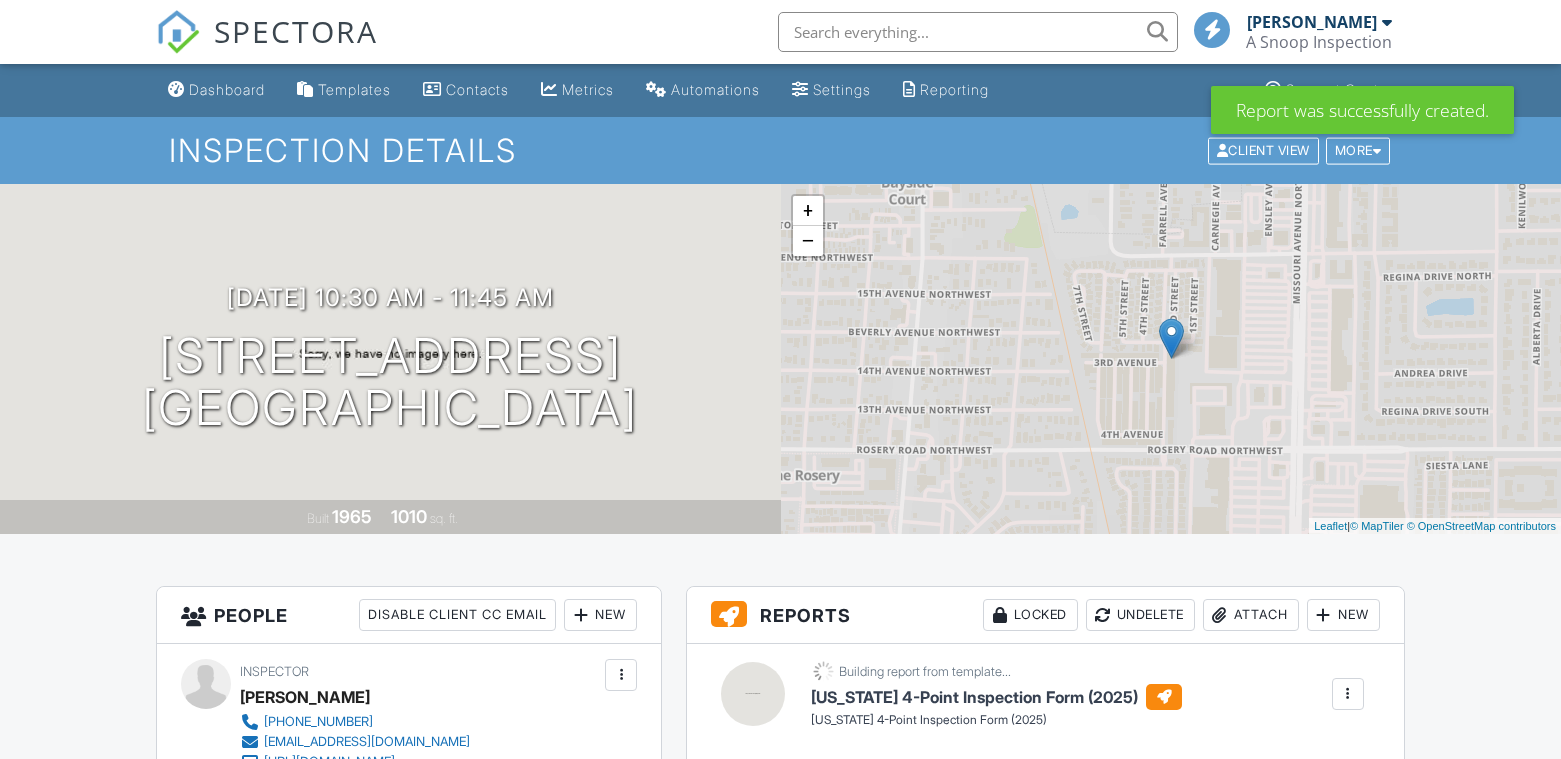 click at bounding box center (1348, 694) 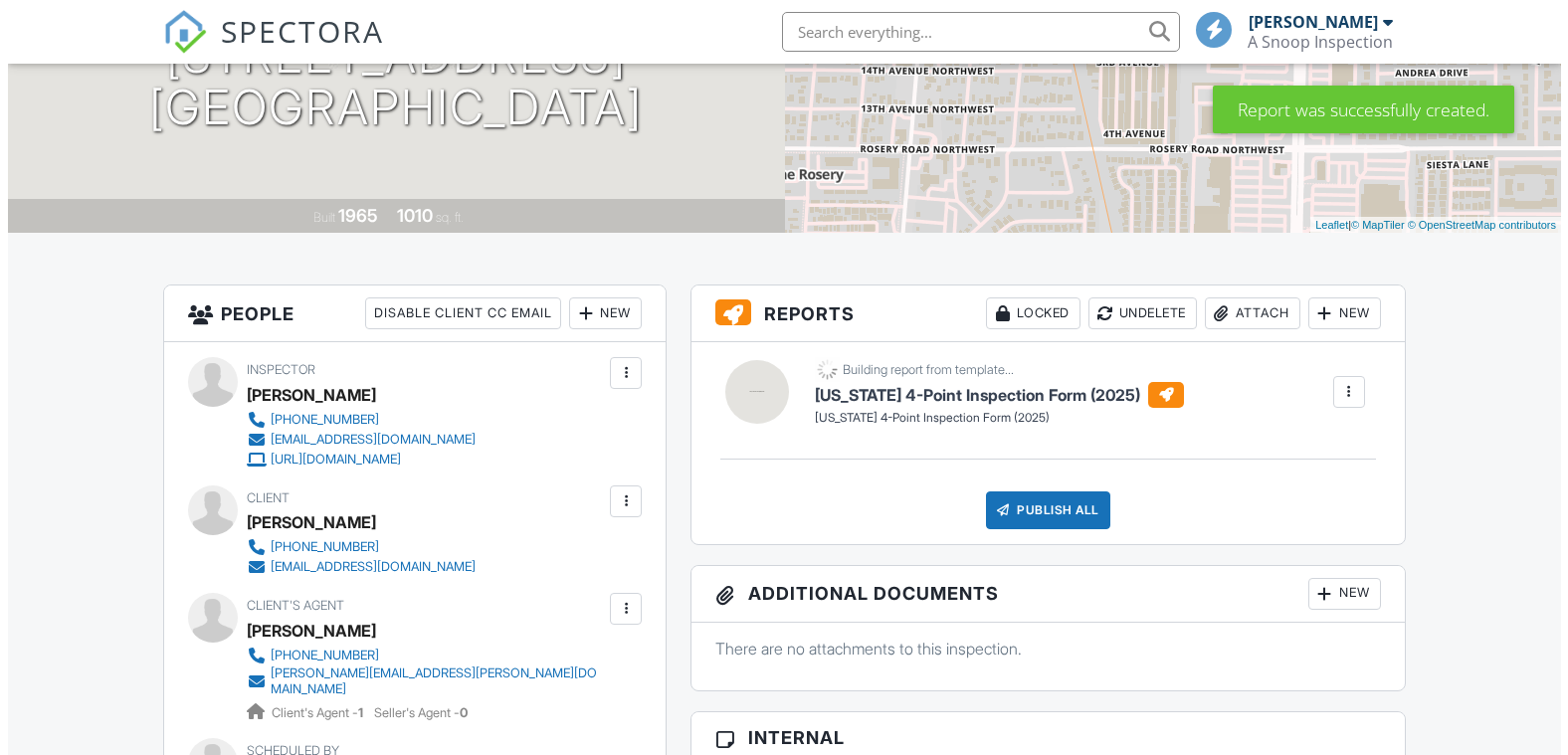 scroll, scrollTop: 298, scrollLeft: 0, axis: vertical 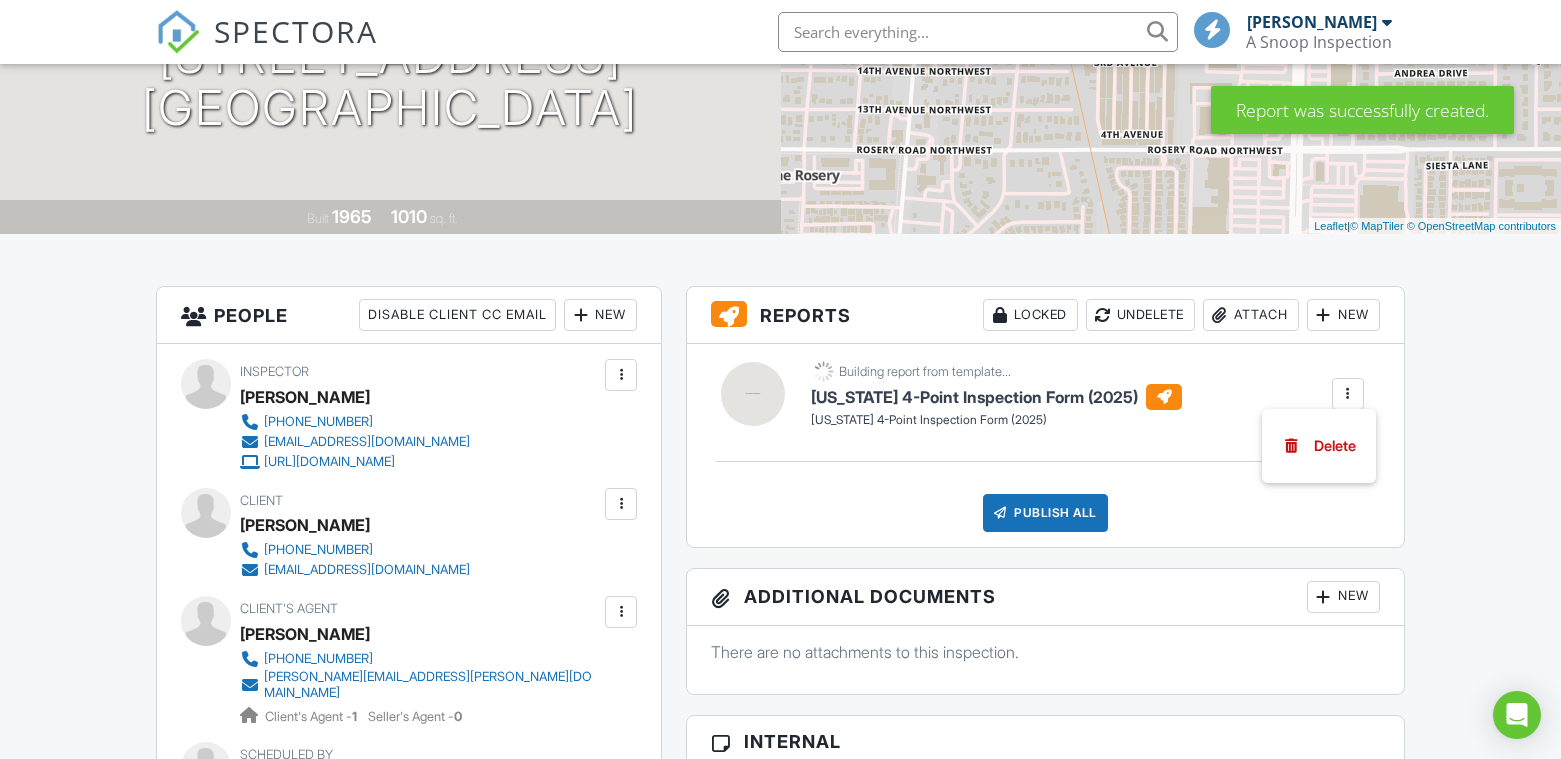 click on "New" at bounding box center (1343, 315) 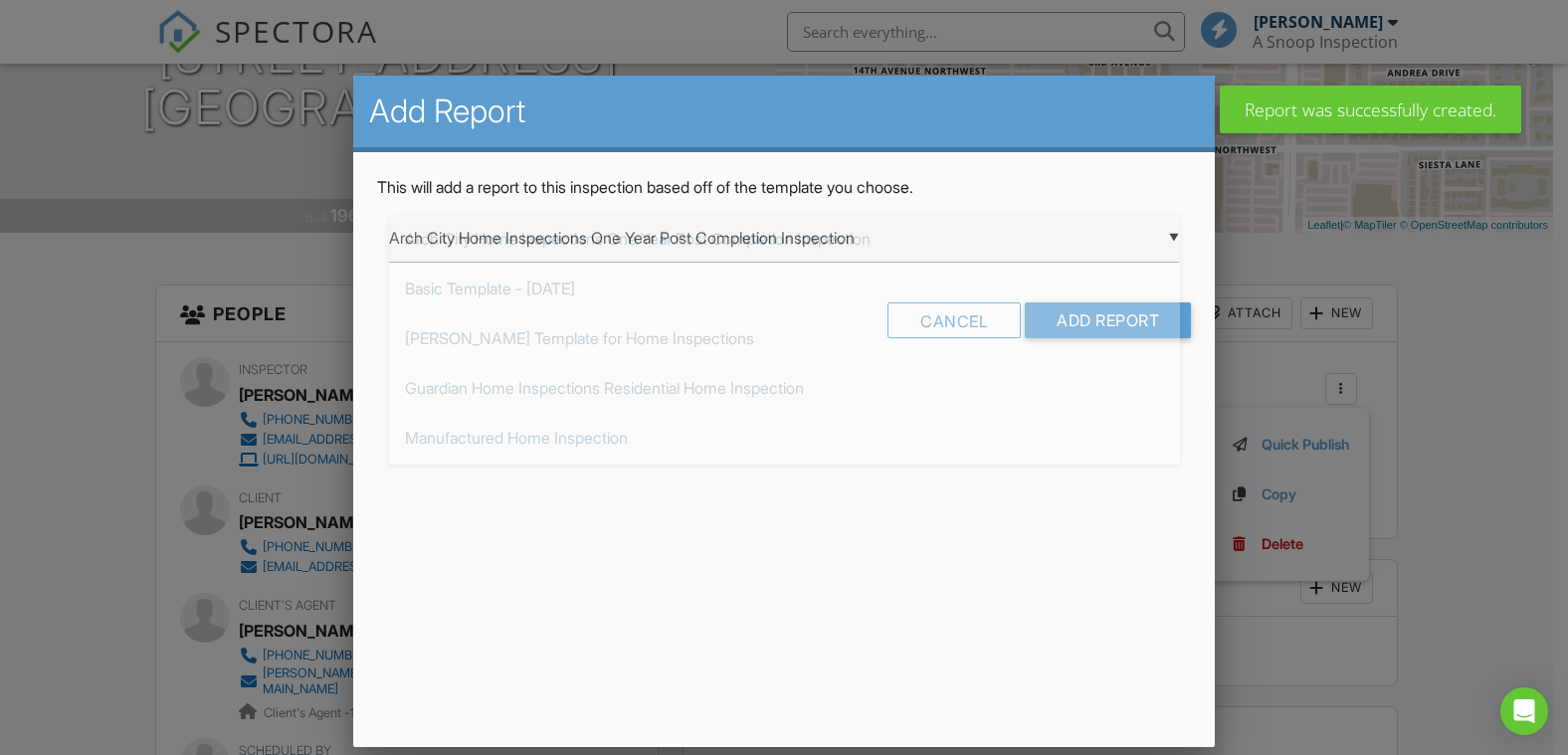 click on "▼ Arch City Home Inspections One Year Post Completion Inspection  Arch City Home Inspections One Year Post Completion Inspection Basic Template - April, 2025 Ben Gromicko's Template for Home Inspections Guardian Home Inspections Residential Home Inspection  Manufactured Home Inspection Manufactured Home Inspection Move - Out Assessment -Version 5-20-2022 Move - Out Assessment -Version 5-20-2022 Platinum Plus Inspections Apartment Inspection Report Rental Minimum standards Inspection Report  Residential Property Inspection Residential Template Room By Room Condo Inspection  Room By Room Home Maintenance Inspection Room-by-Room Residential Template Room-by-Room Residential Template July 2024 SFR Template August 2024  SFR Template August 2024  from A Snoop Inspection (Daniel revised ) from A Snoop Inspection  Superior Inspections Residential Sewer Scope Templet  Swimming Pool and Spa Template Mold Inspection Mold Inspection Mold Remediation Protocol Florida 4-Point Inspection Form (2025)" at bounding box center [784, 238] 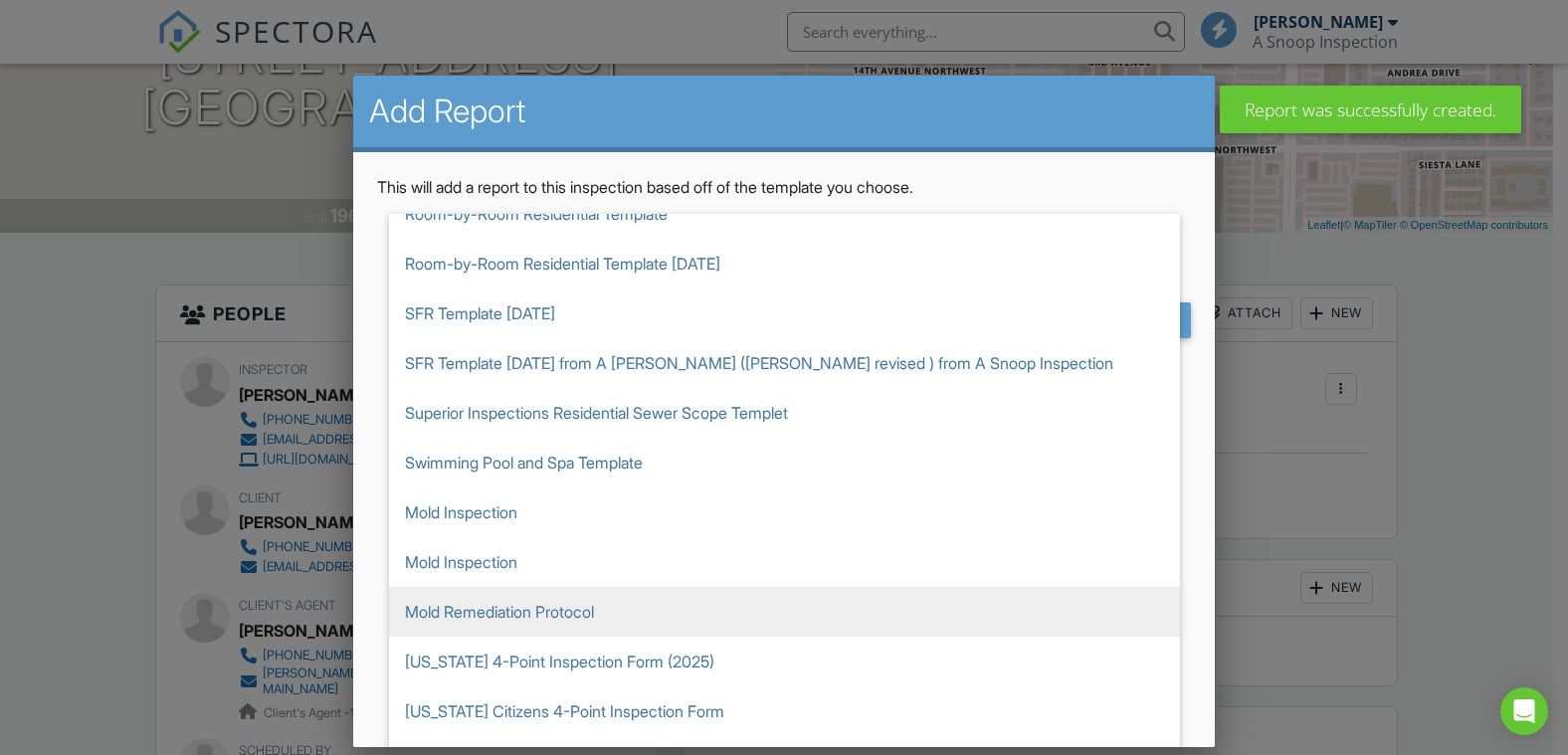 scroll, scrollTop: 901, scrollLeft: 0, axis: vertical 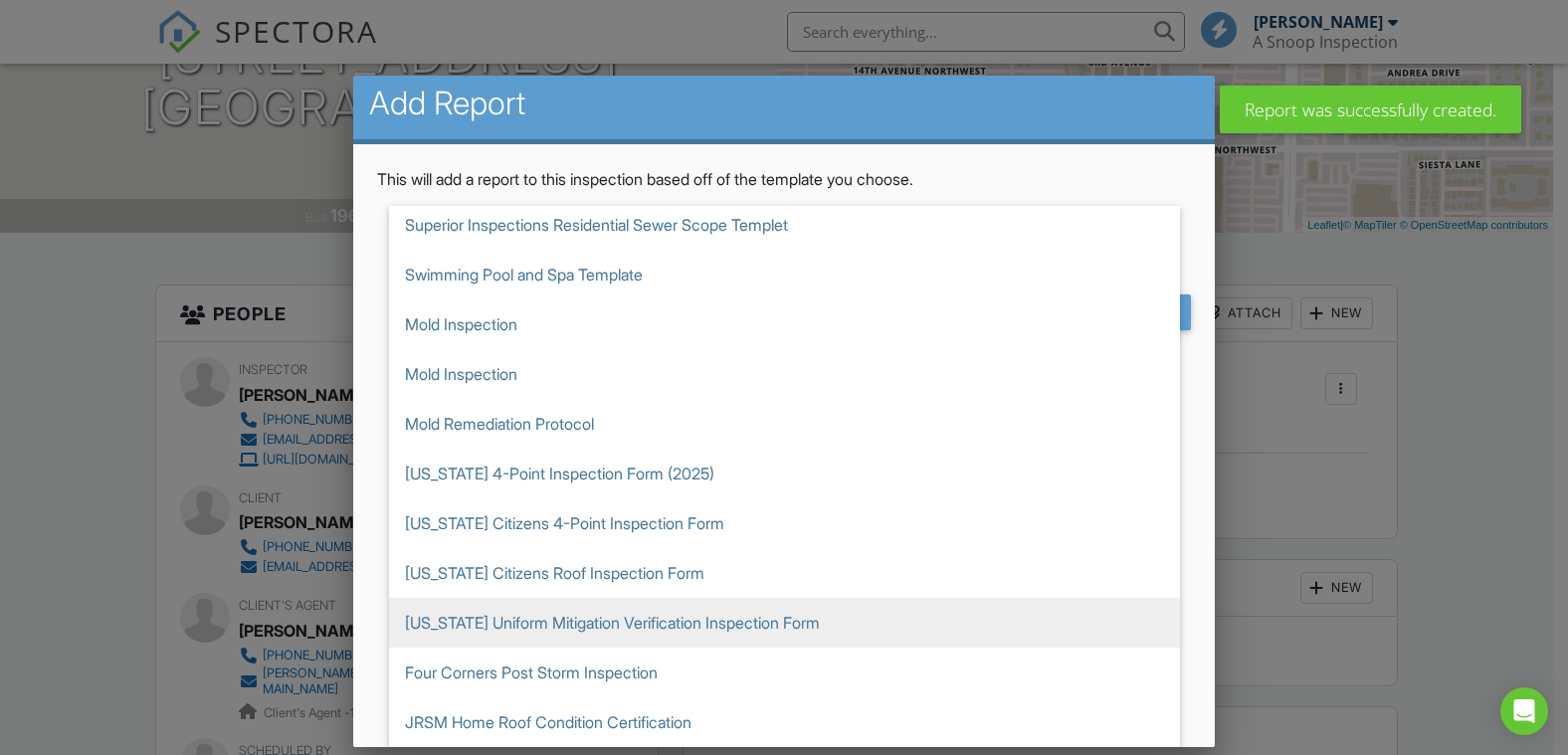 click on "[US_STATE] Uniform Mitigation Verification Inspection Form" at bounding box center [784, 623] 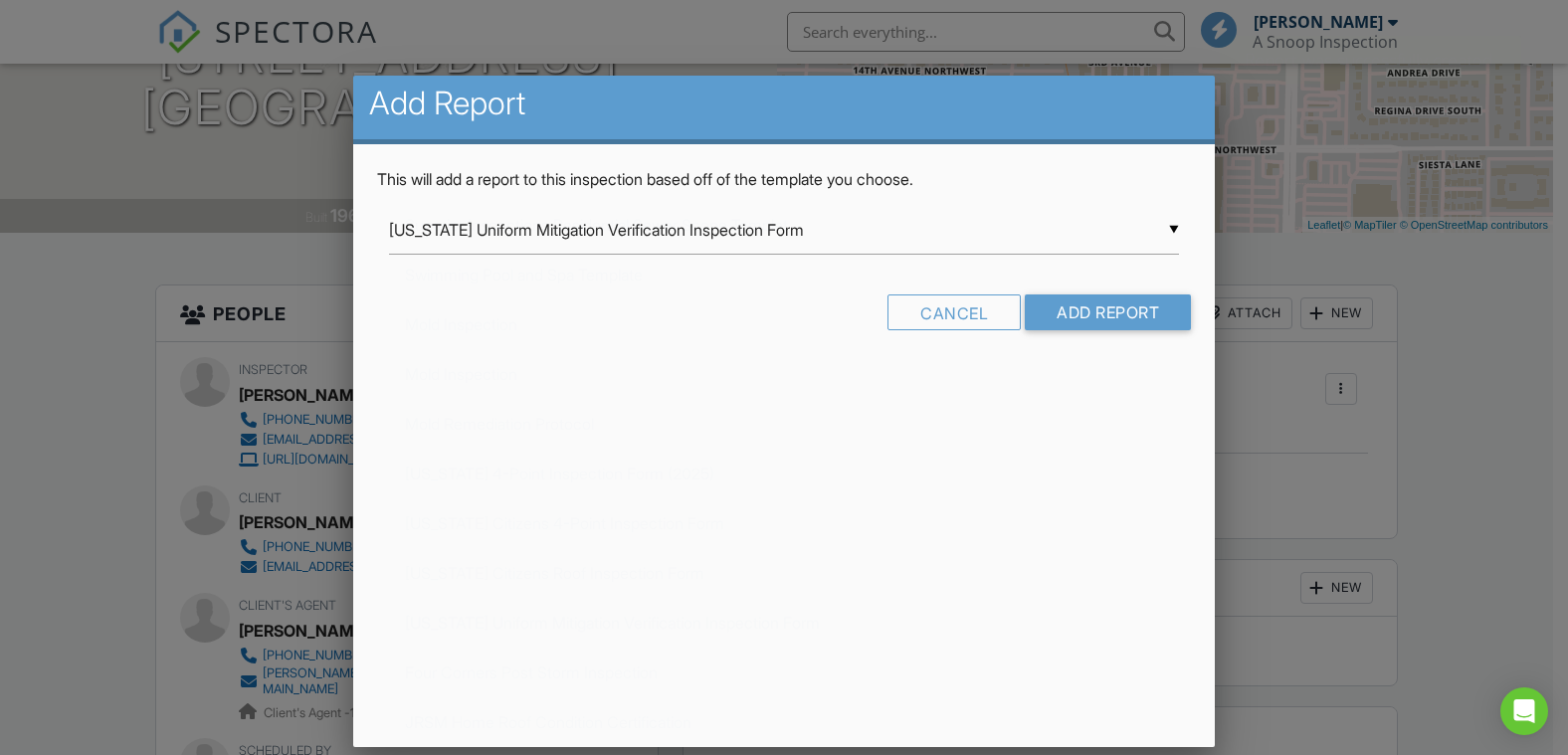 scroll, scrollTop: 0, scrollLeft: 0, axis: both 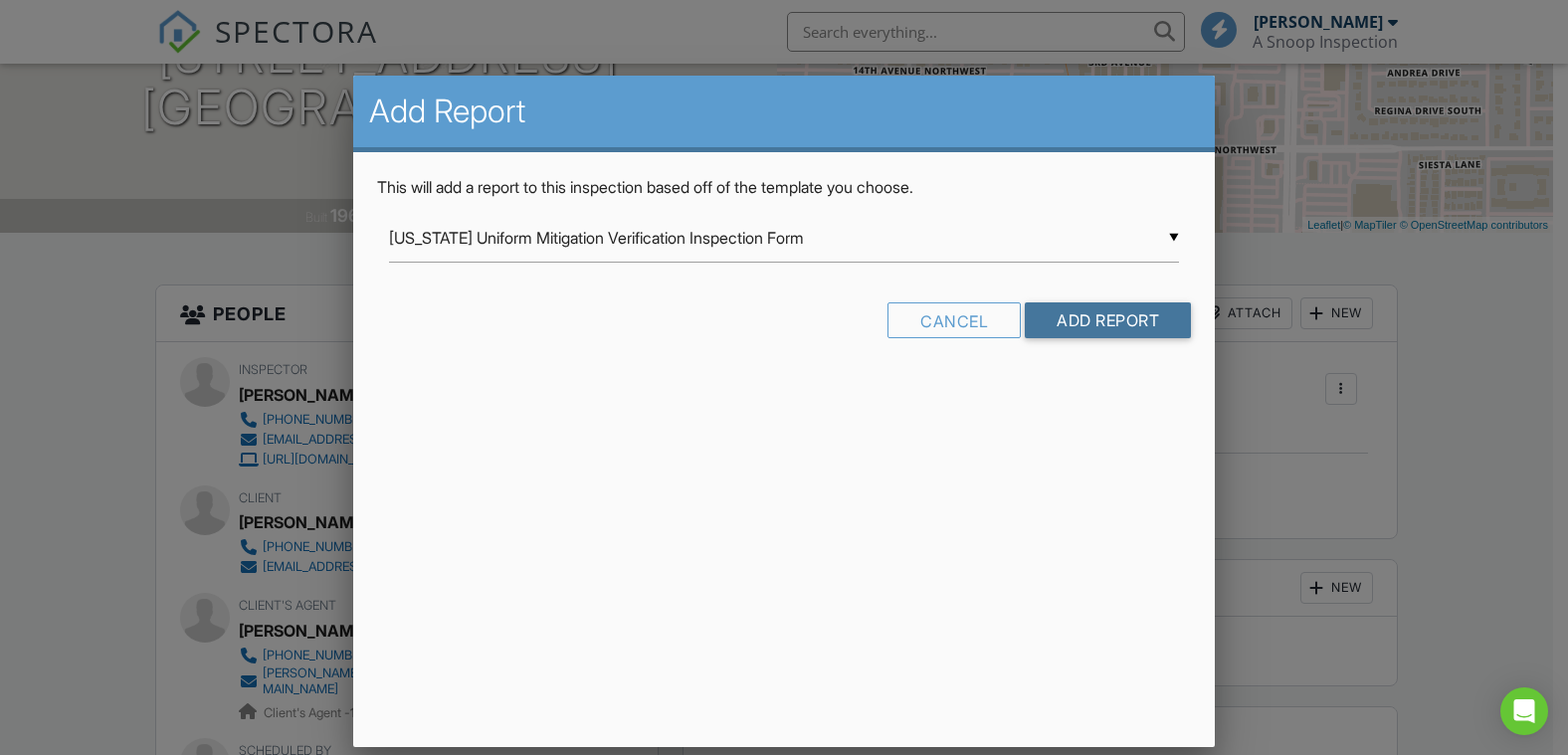 drag, startPoint x: 1096, startPoint y: 316, endPoint x: 1101, endPoint y: 344, distance: 28.442925 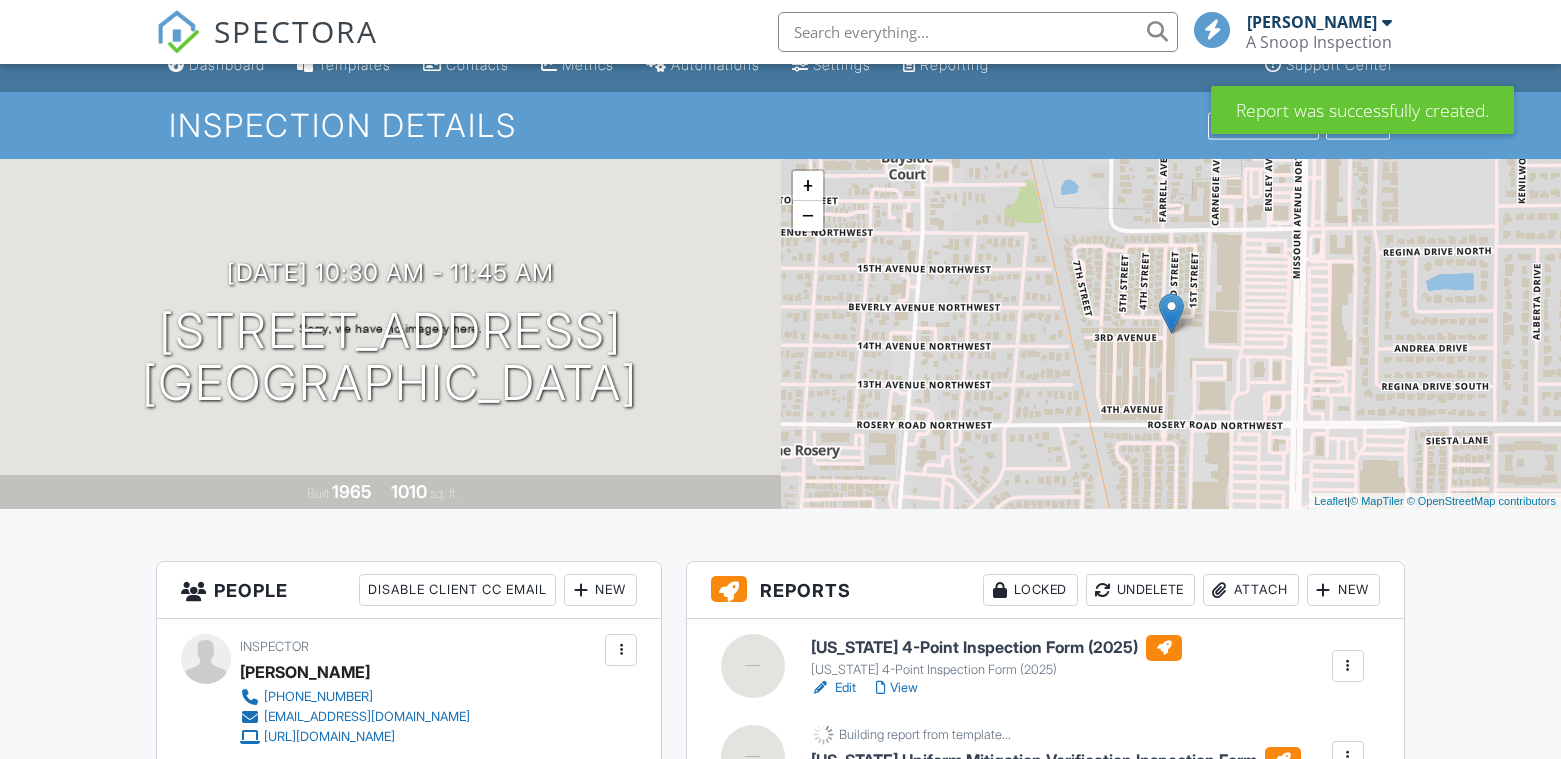 scroll, scrollTop: 200, scrollLeft: 0, axis: vertical 